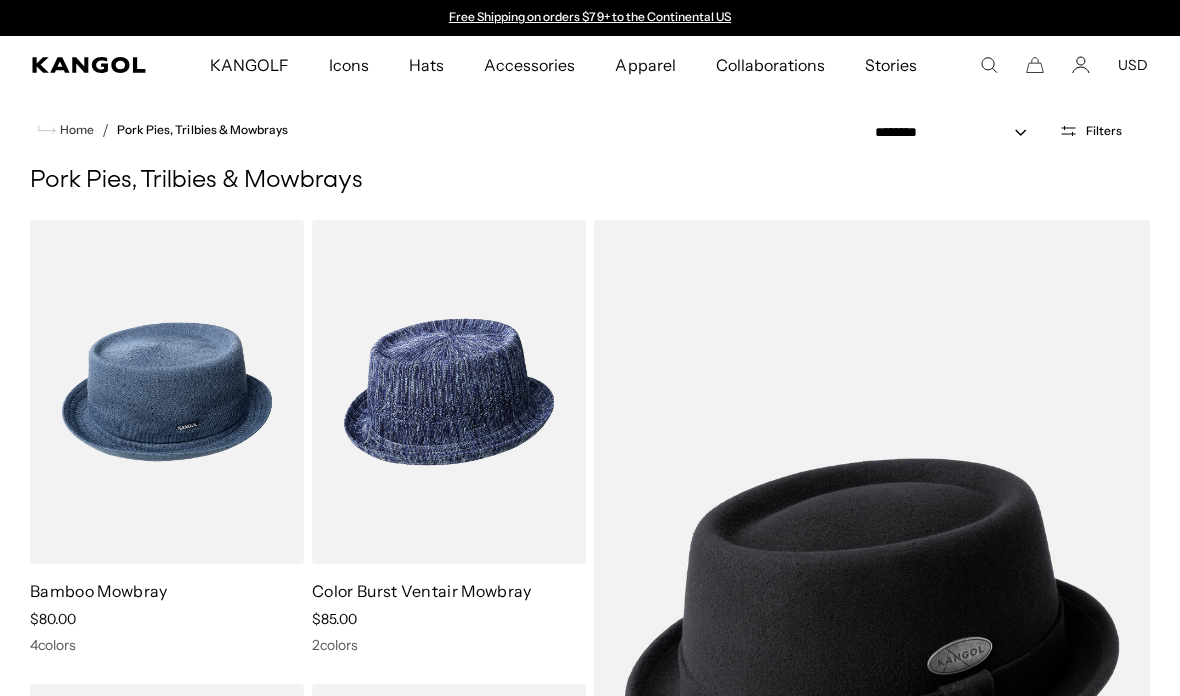 scroll, scrollTop: 0, scrollLeft: 0, axis: both 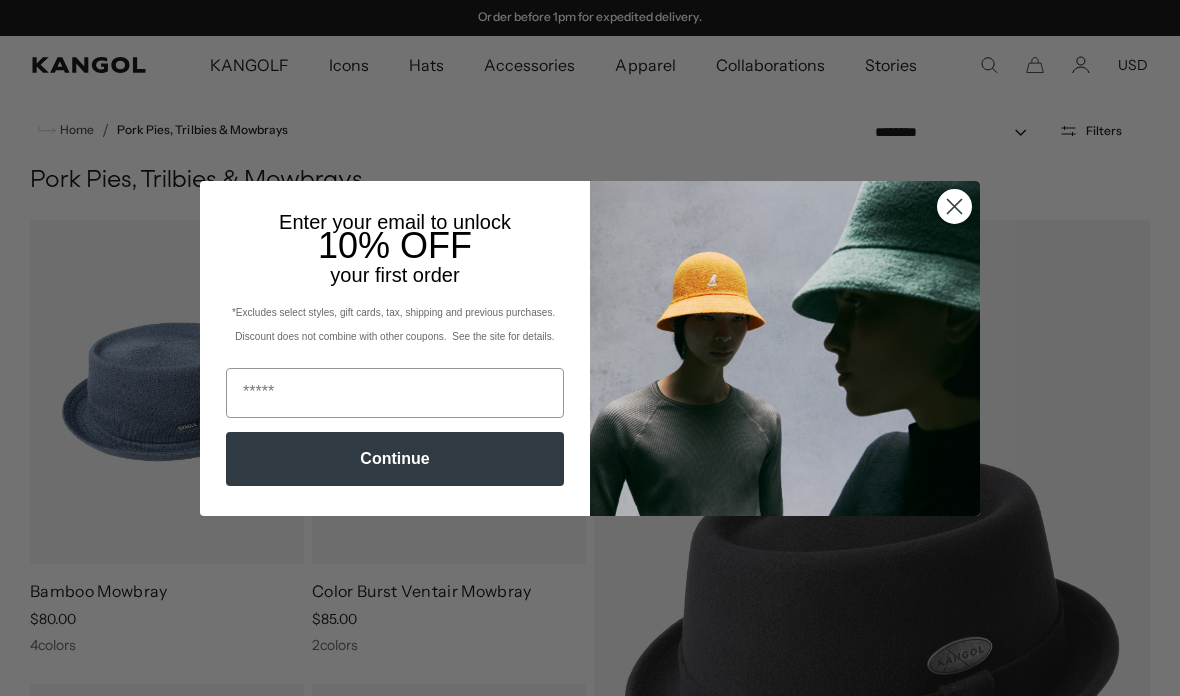click 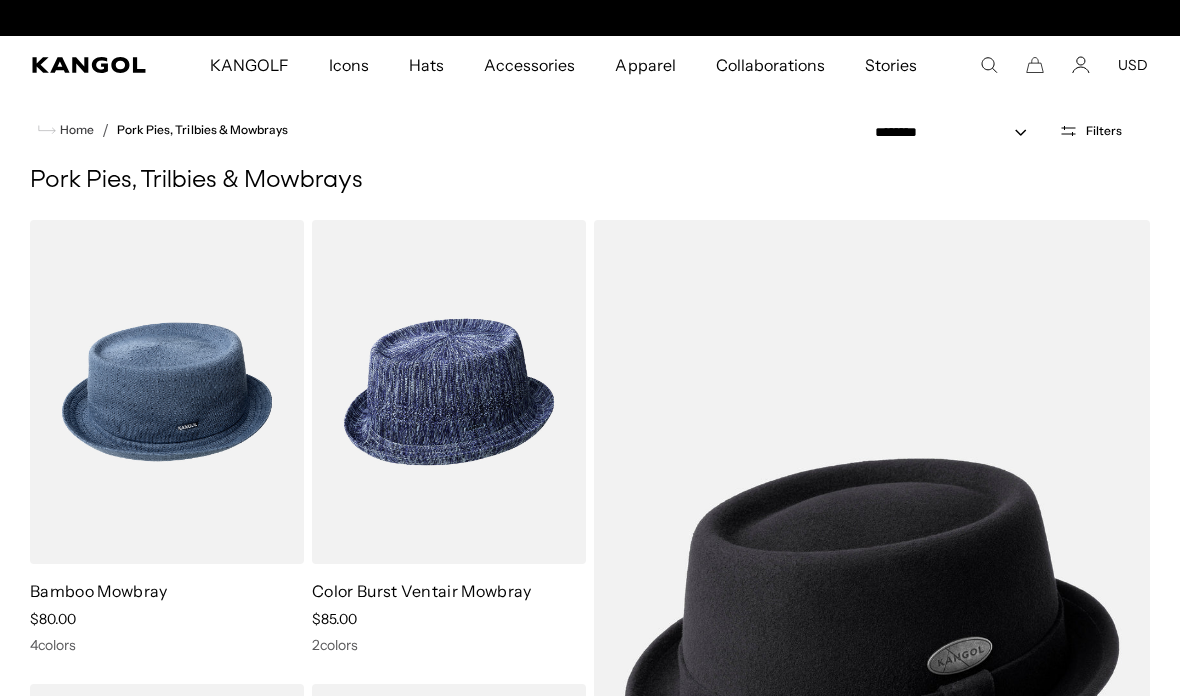 scroll, scrollTop: 0, scrollLeft: 412, axis: horizontal 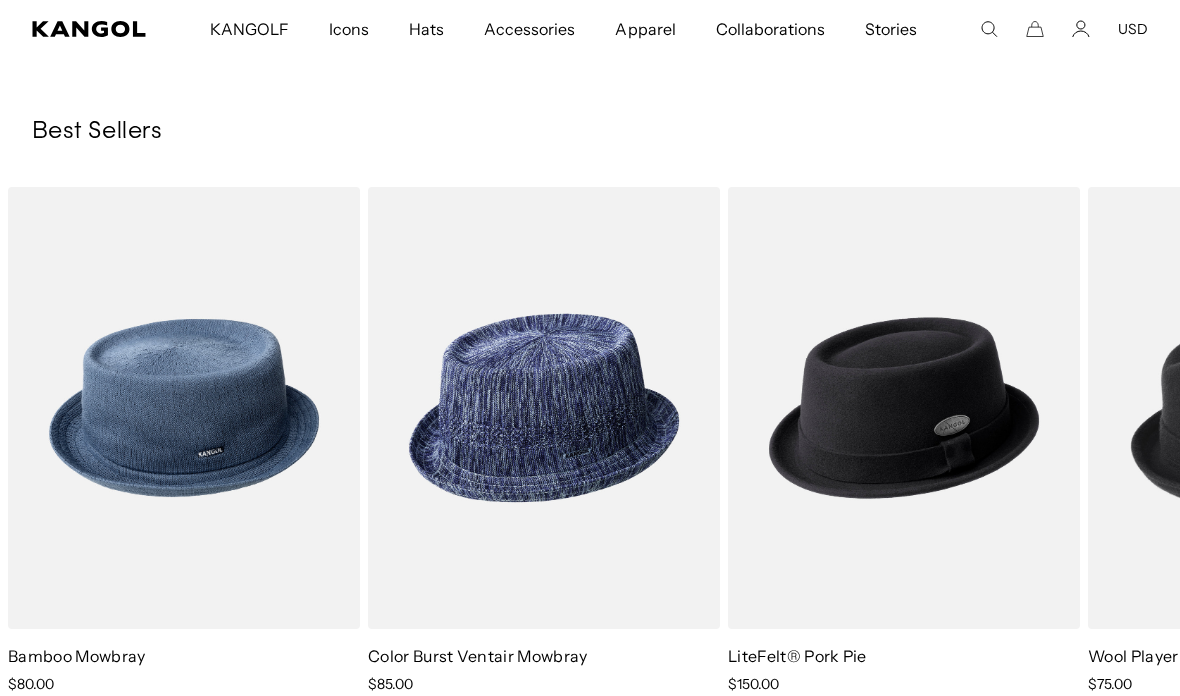click at bounding box center (0, 0) 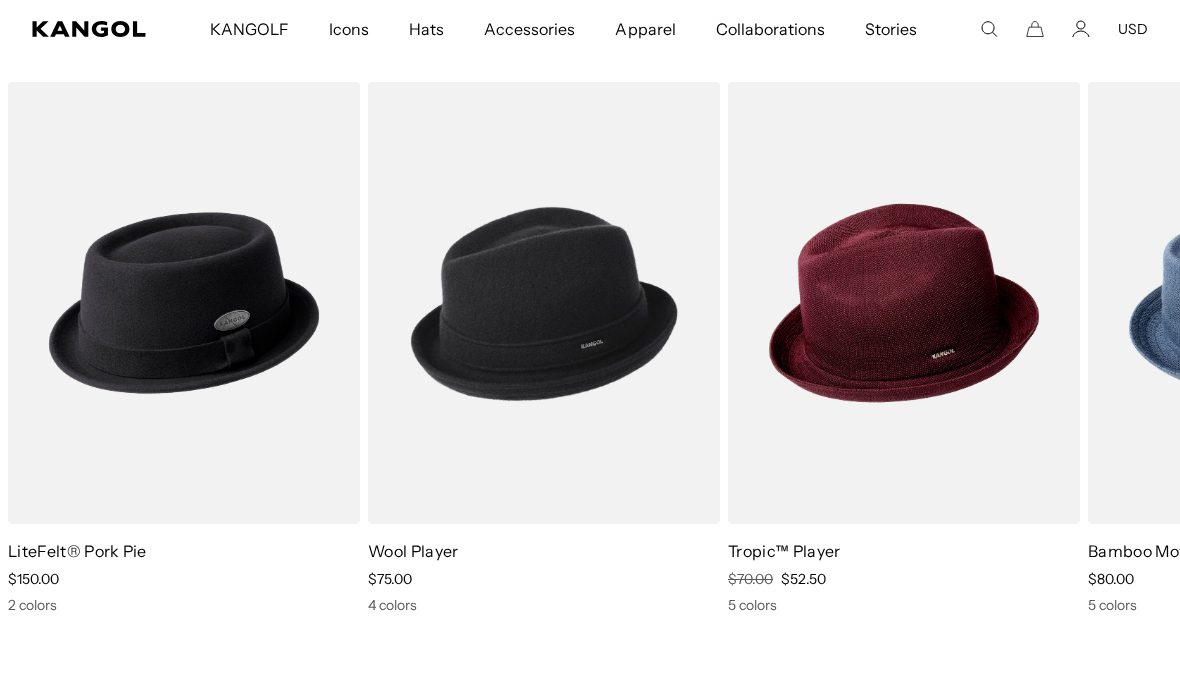 scroll, scrollTop: 0, scrollLeft: 0, axis: both 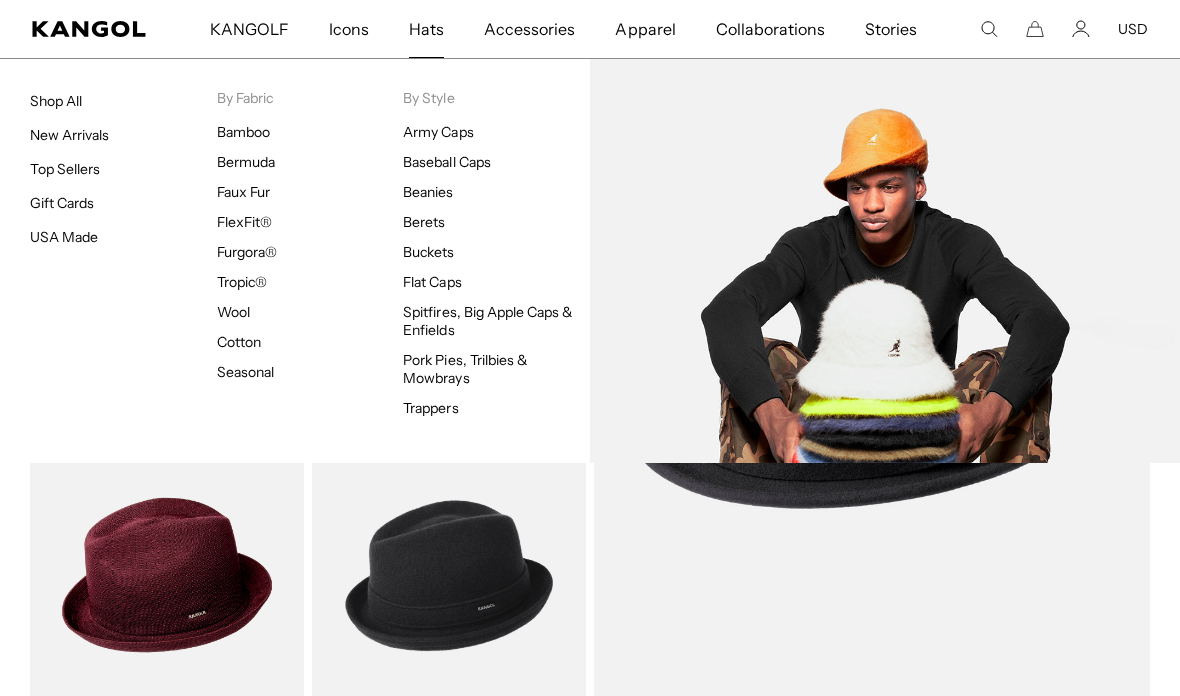 click on "Buckets" at bounding box center [428, 252] 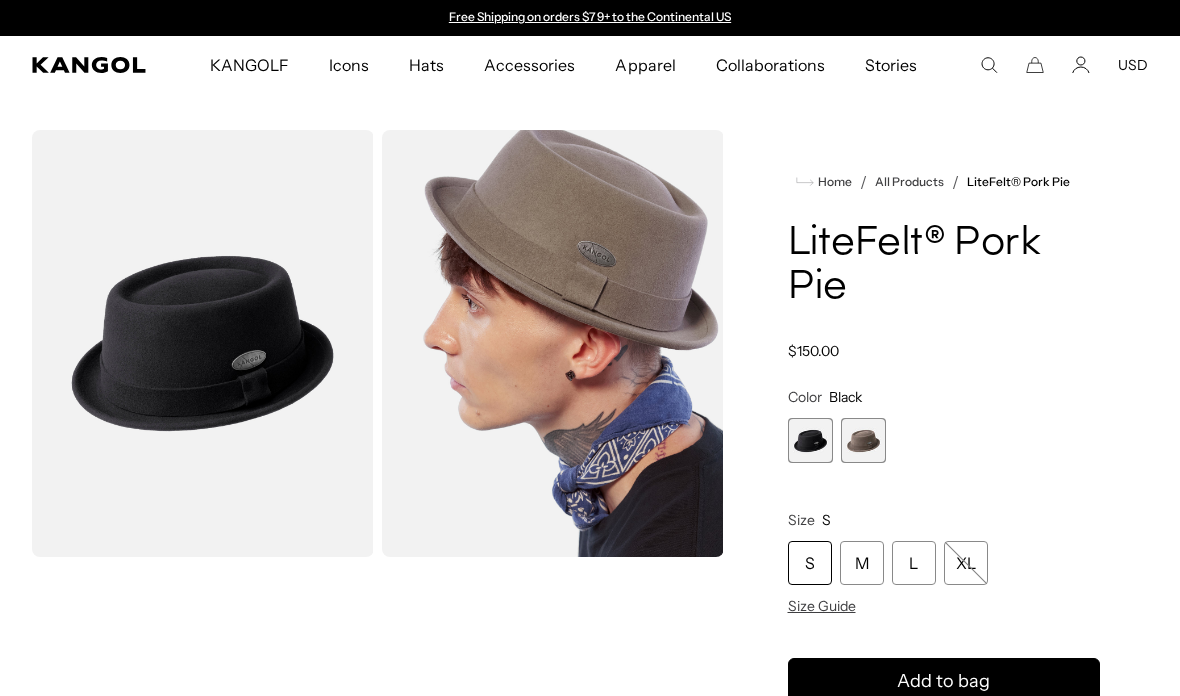 scroll, scrollTop: 0, scrollLeft: 0, axis: both 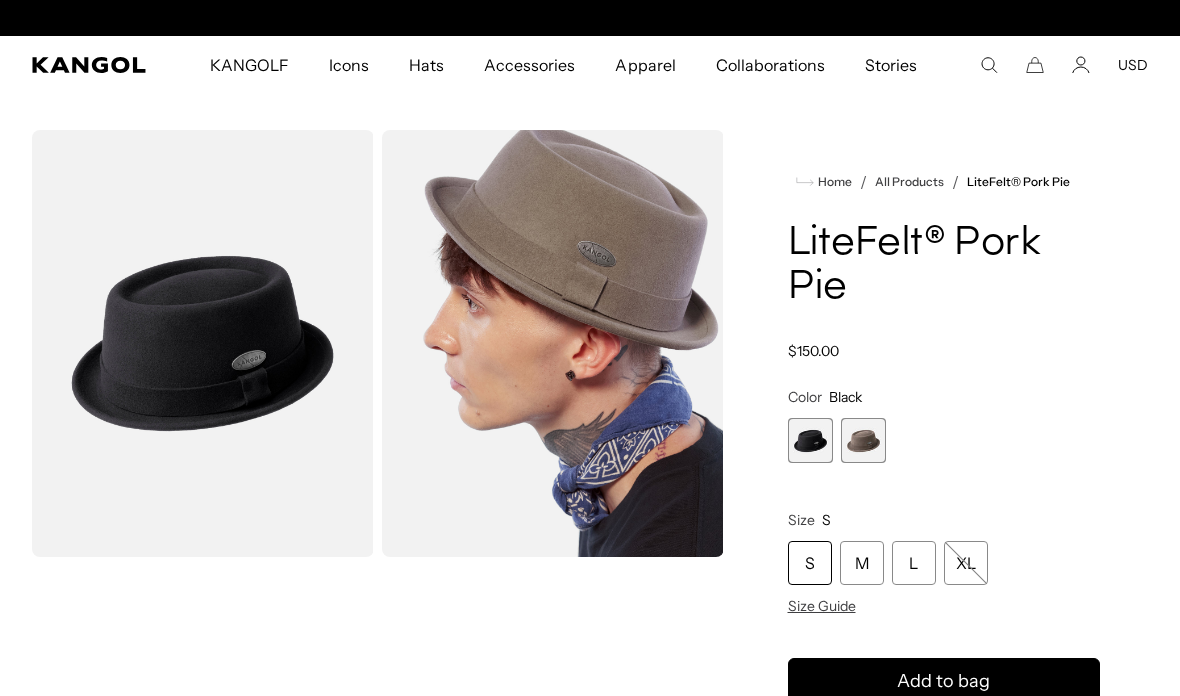 click at bounding box center [810, 440] 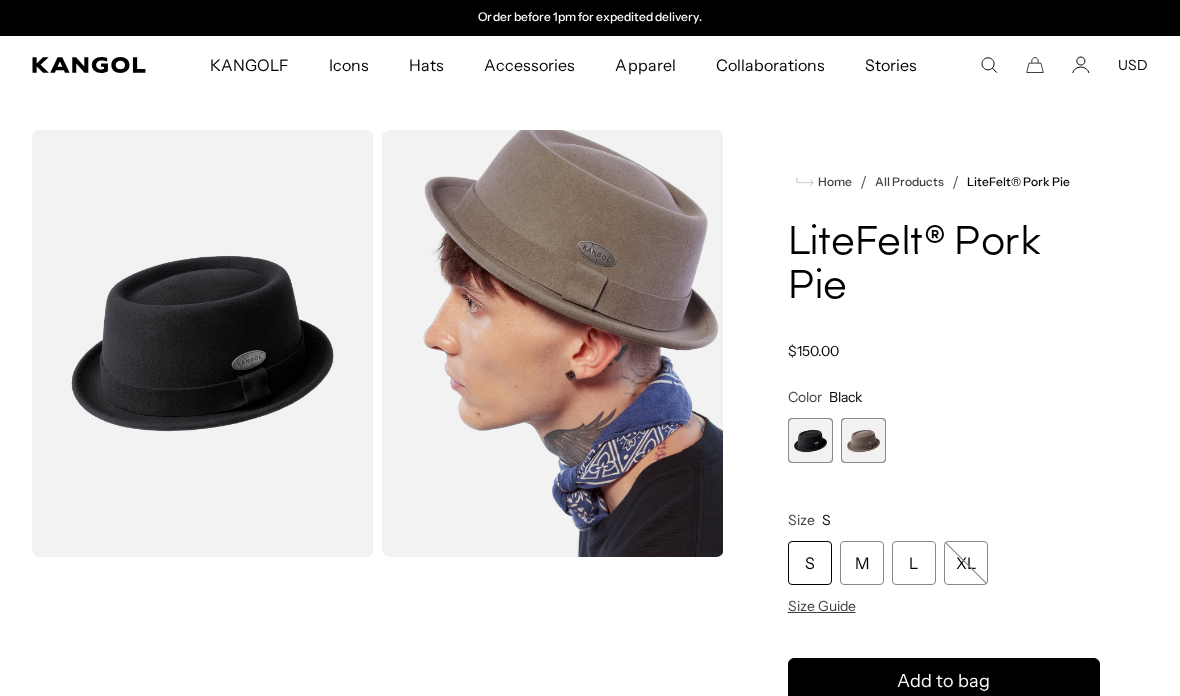 click at bounding box center [810, 440] 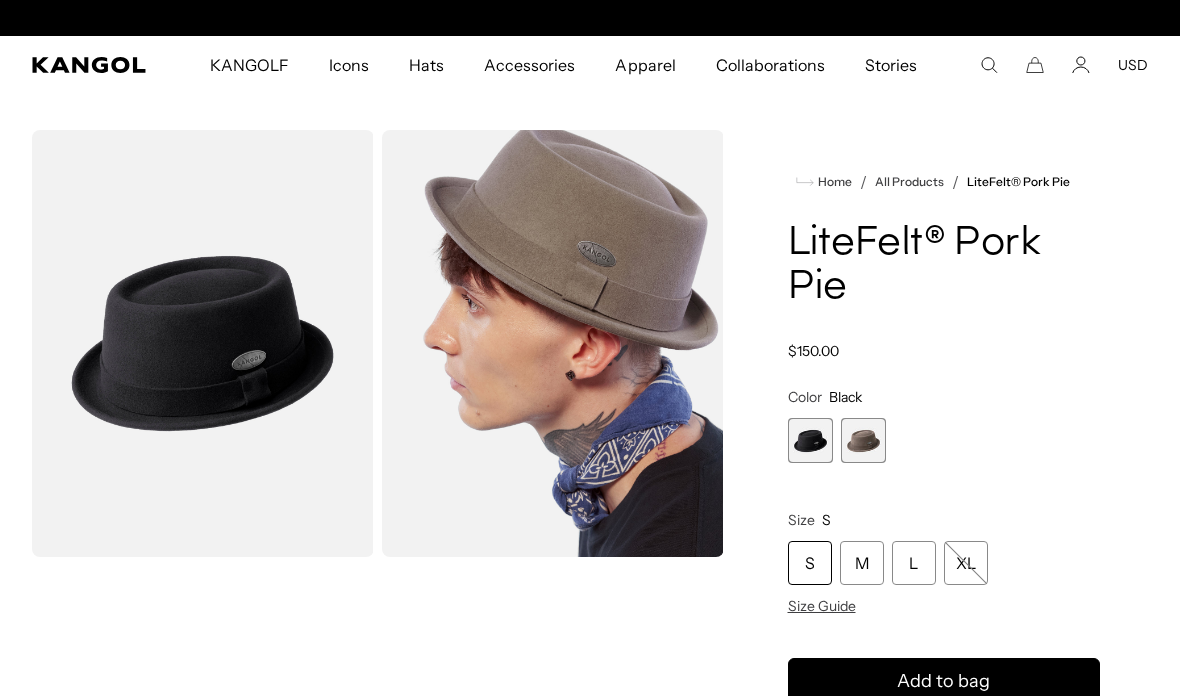 scroll, scrollTop: 0, scrollLeft: 0, axis: both 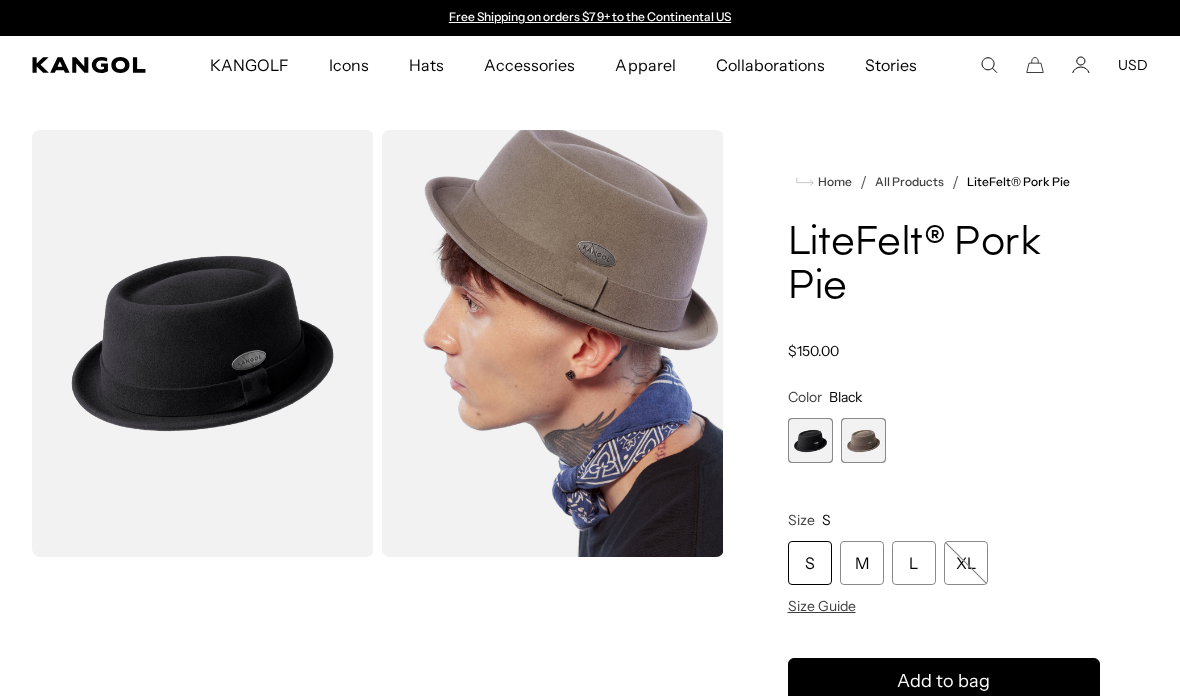 click at bounding box center [863, 440] 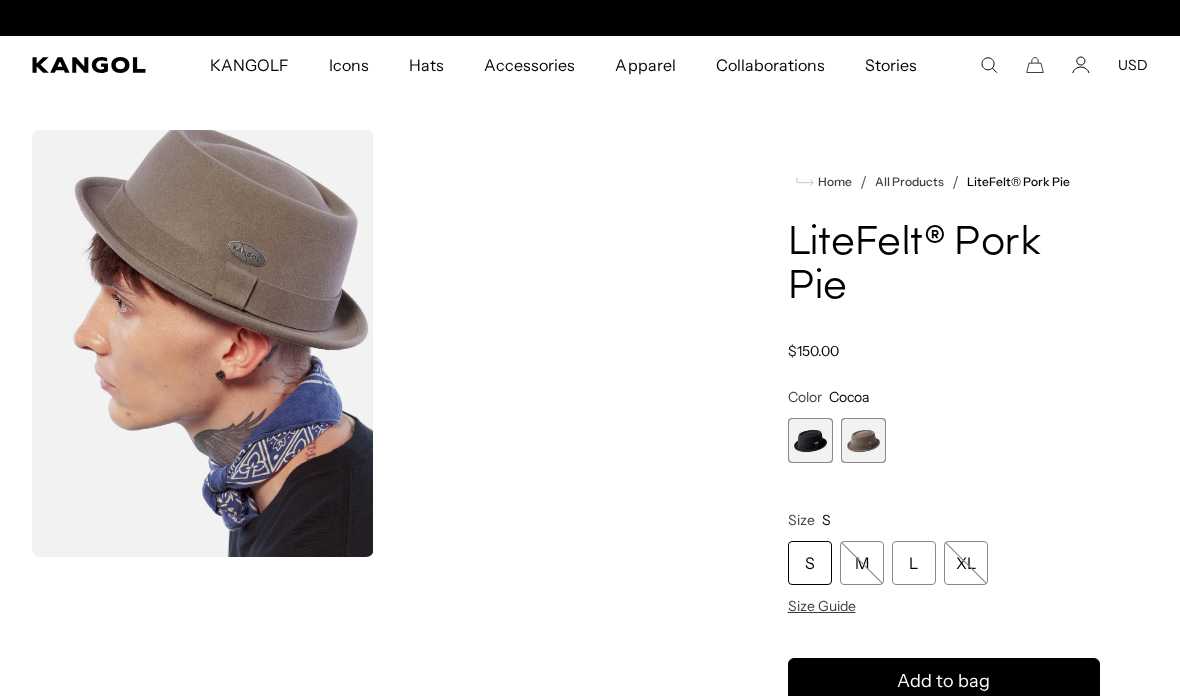 scroll, scrollTop: 0, scrollLeft: 412, axis: horizontal 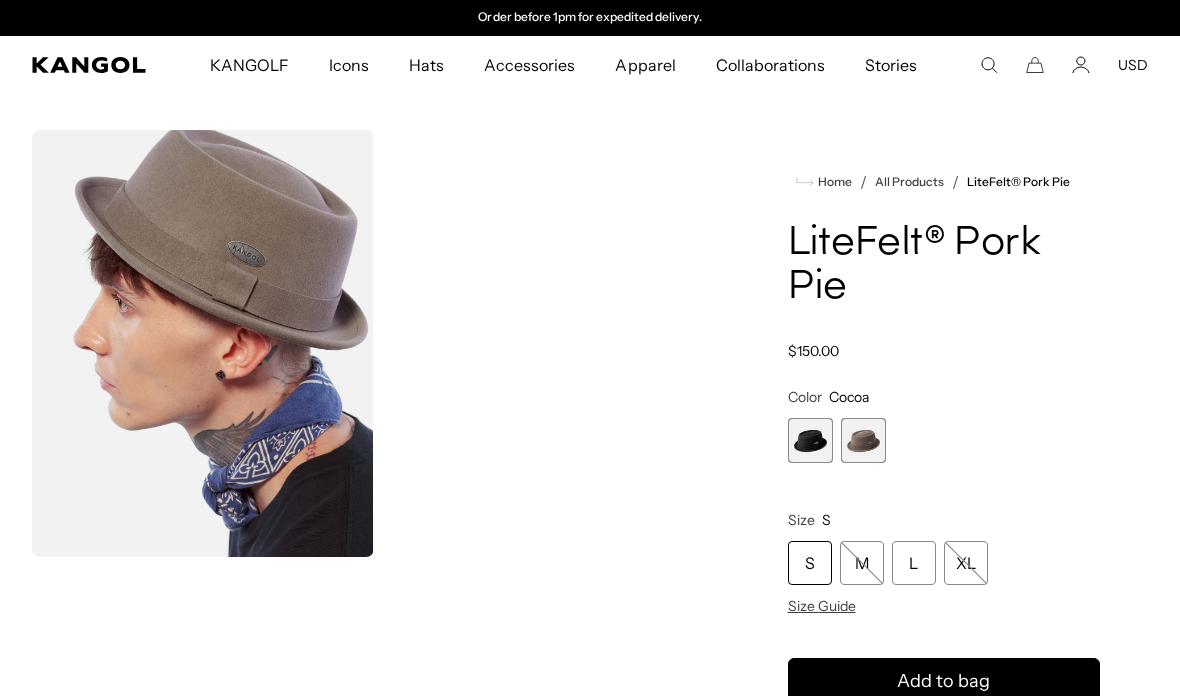 click at bounding box center (810, 440) 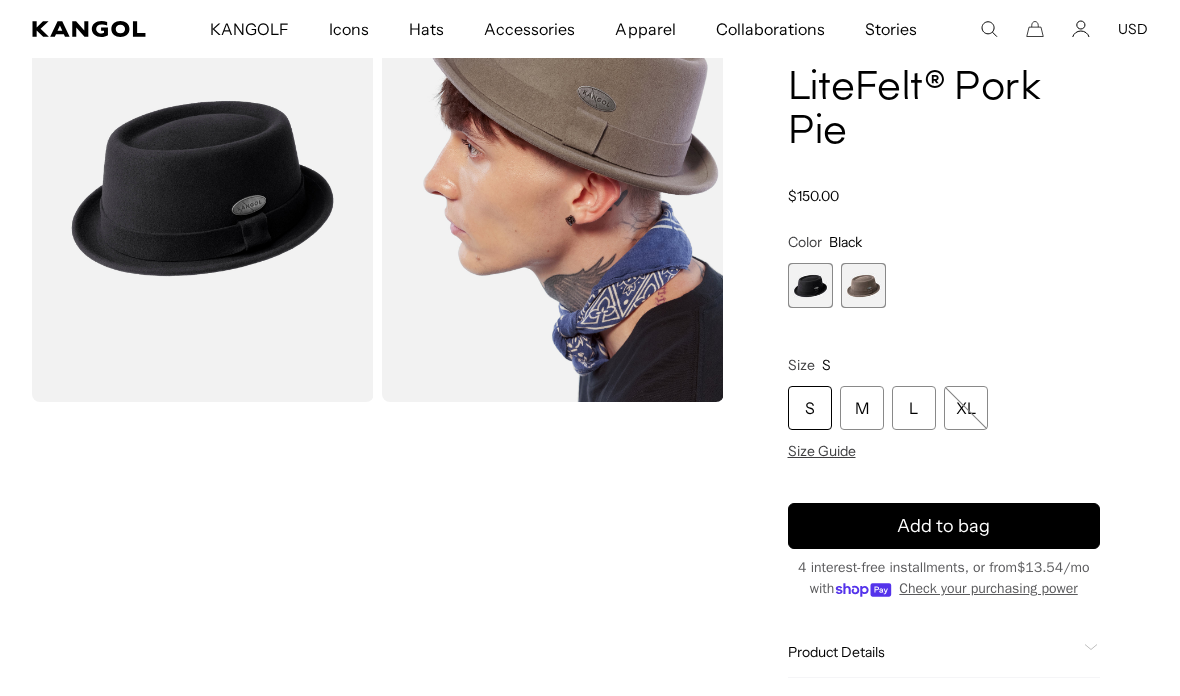 scroll, scrollTop: 176, scrollLeft: 0, axis: vertical 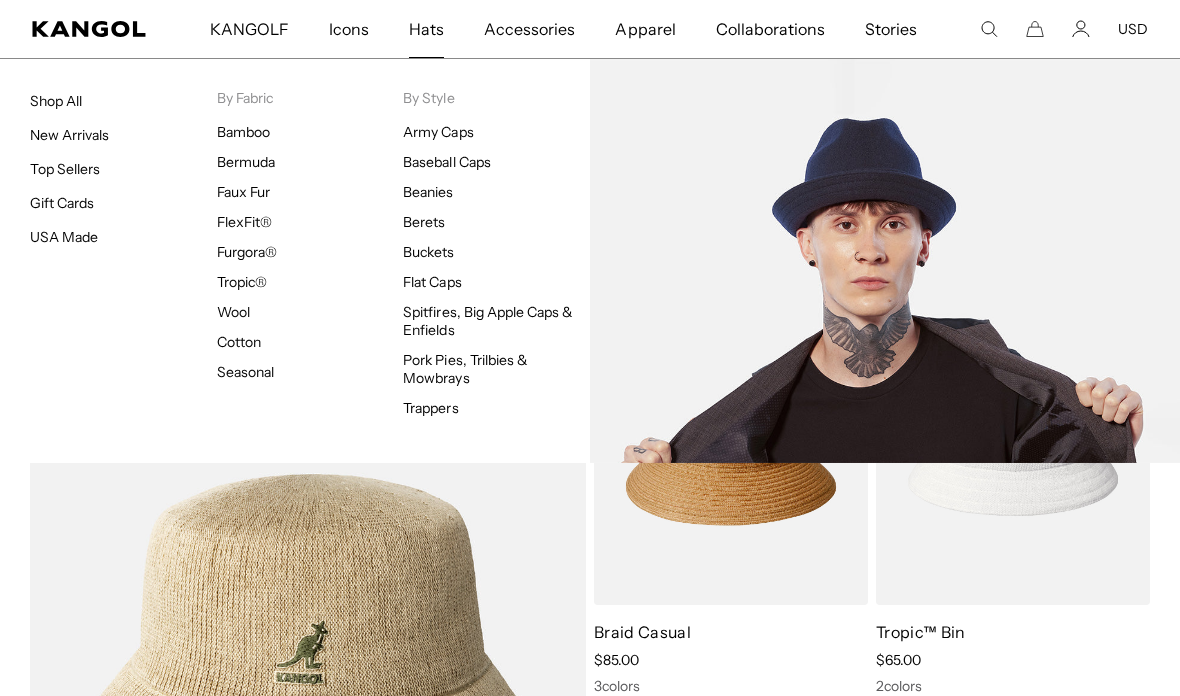 click on "Pork Pies, Trilbies & Mowbrays" at bounding box center (465, 369) 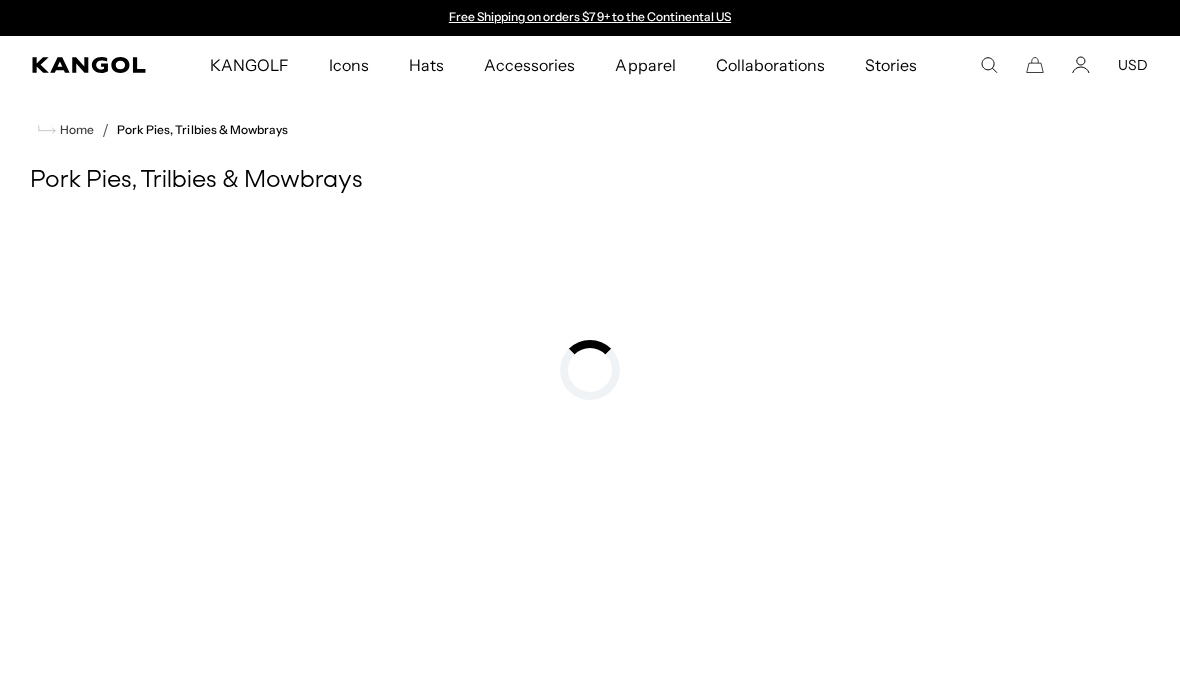 scroll, scrollTop: 0, scrollLeft: 0, axis: both 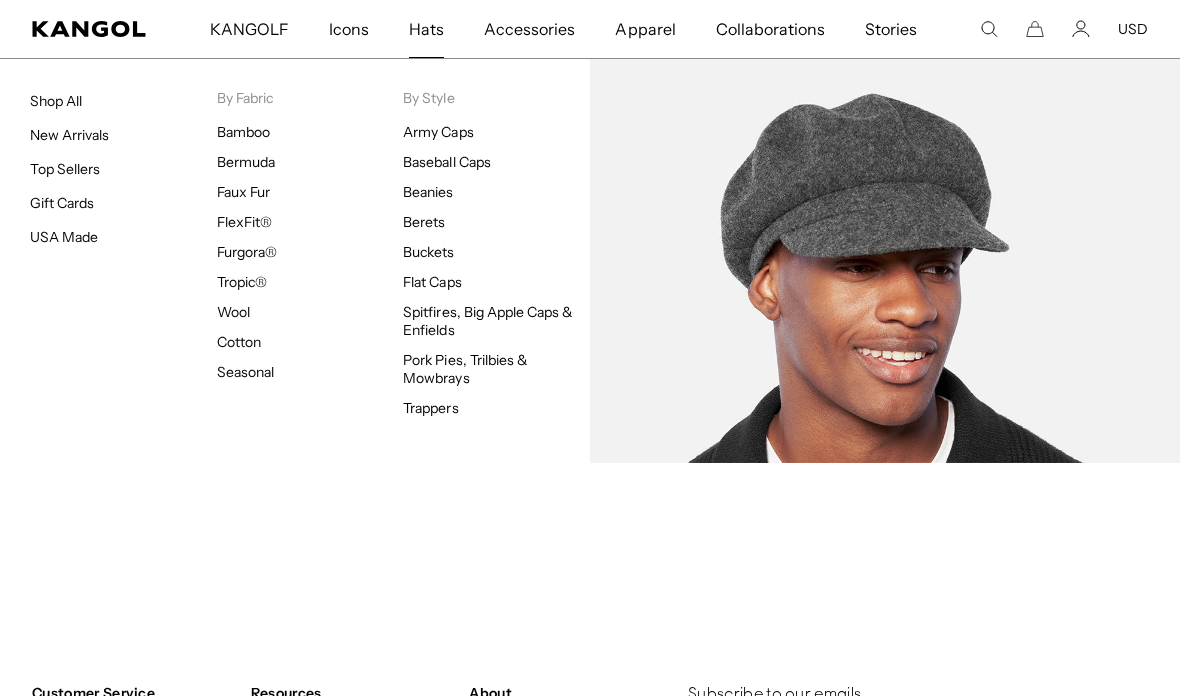 click on "Spitfires, Big Apple Caps & Enfields" at bounding box center (488, 321) 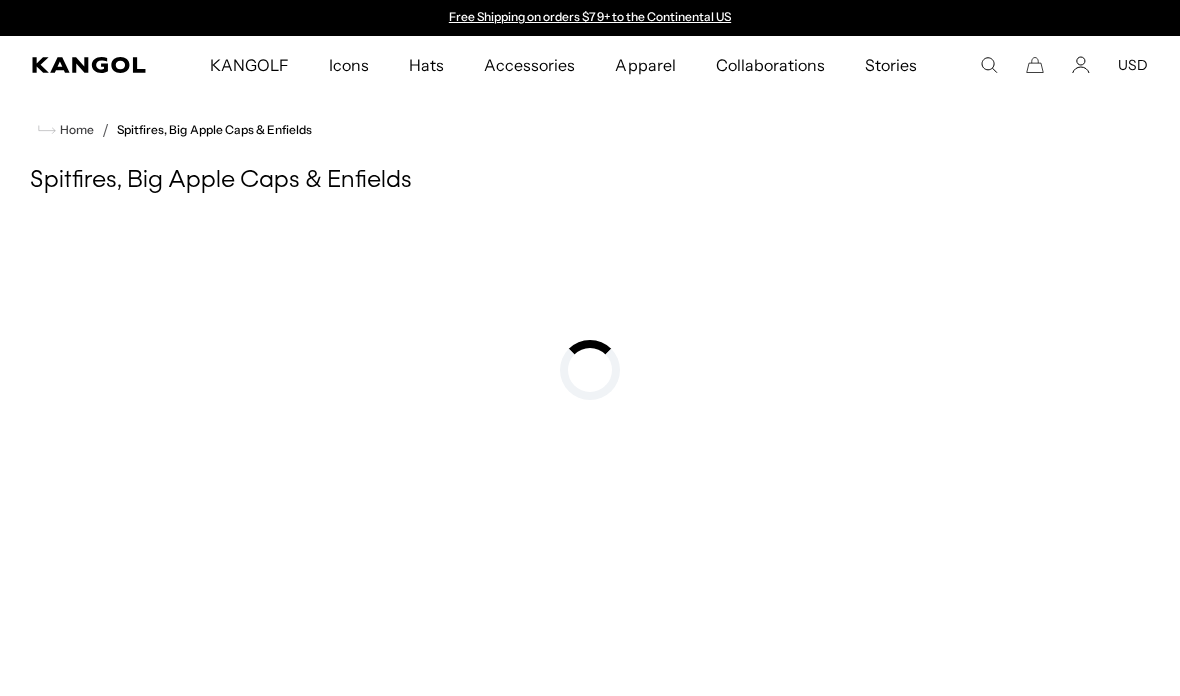 scroll, scrollTop: 0, scrollLeft: 0, axis: both 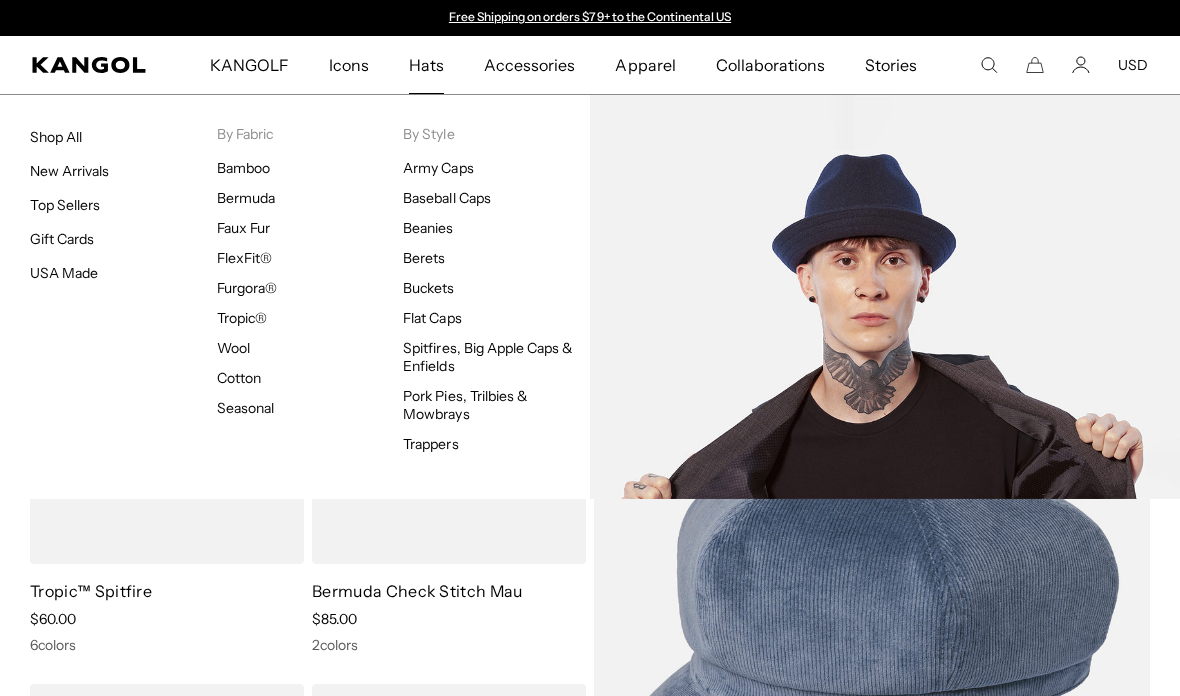 click on "Pork Pies, Trilbies & Mowbrays" at bounding box center (465, 405) 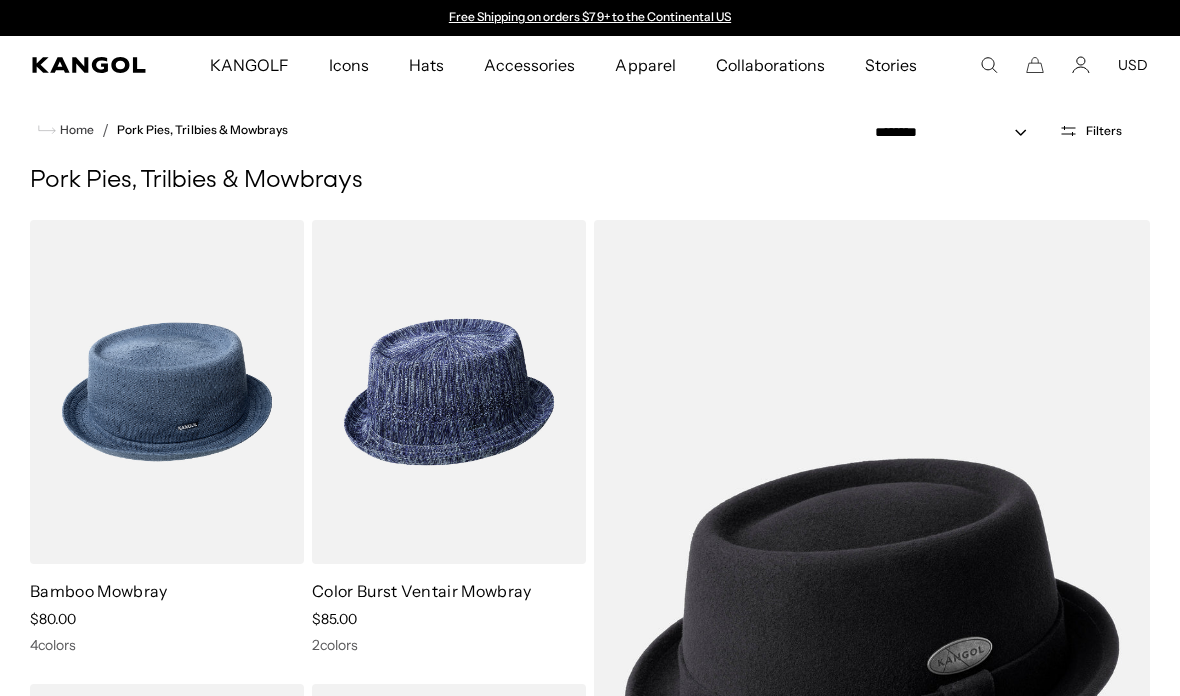 scroll, scrollTop: 0, scrollLeft: 0, axis: both 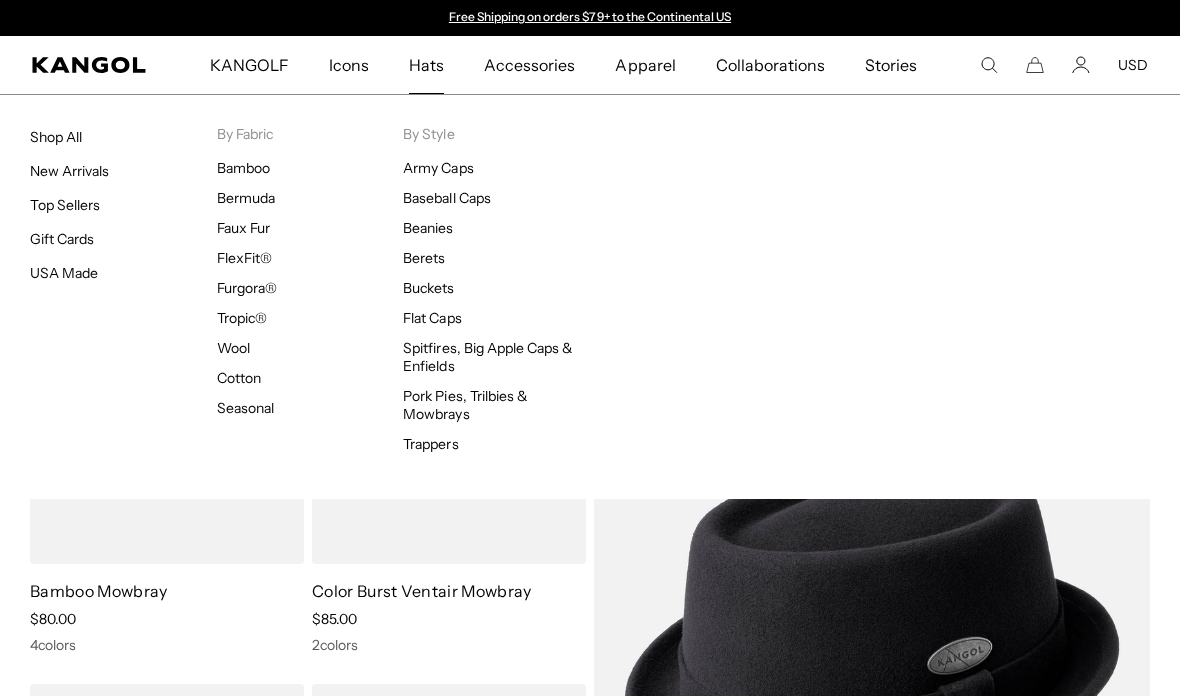 click on "Baseball Caps" at bounding box center (496, 198) 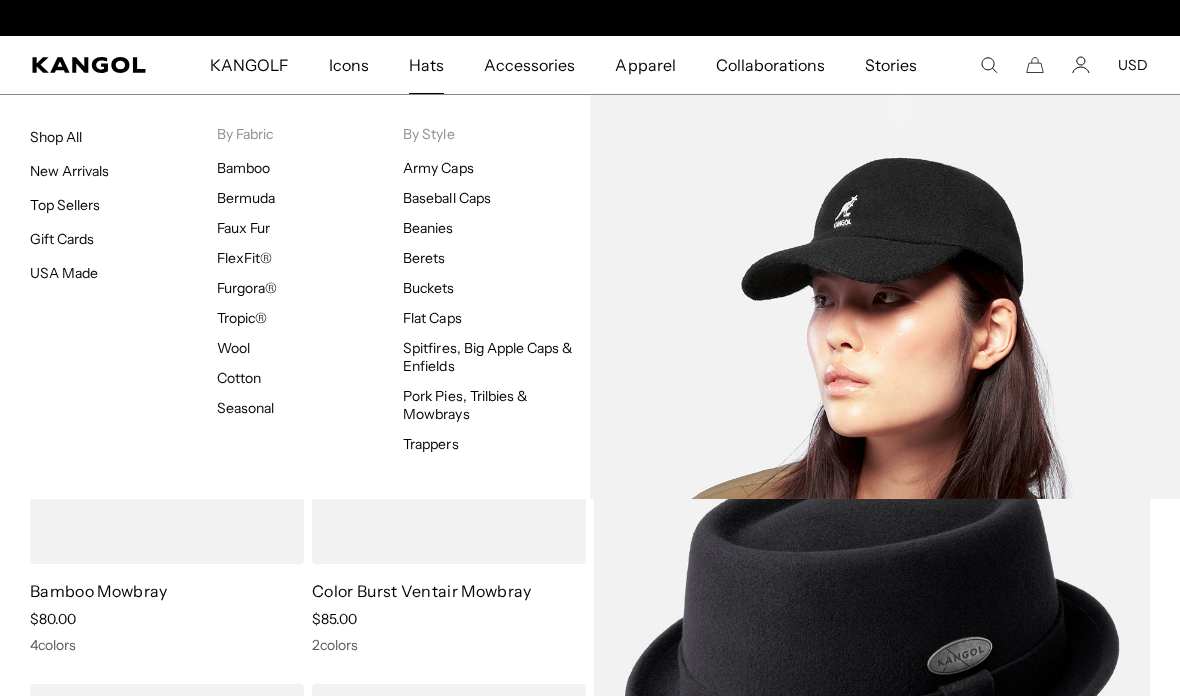 scroll, scrollTop: 0, scrollLeft: 0, axis: both 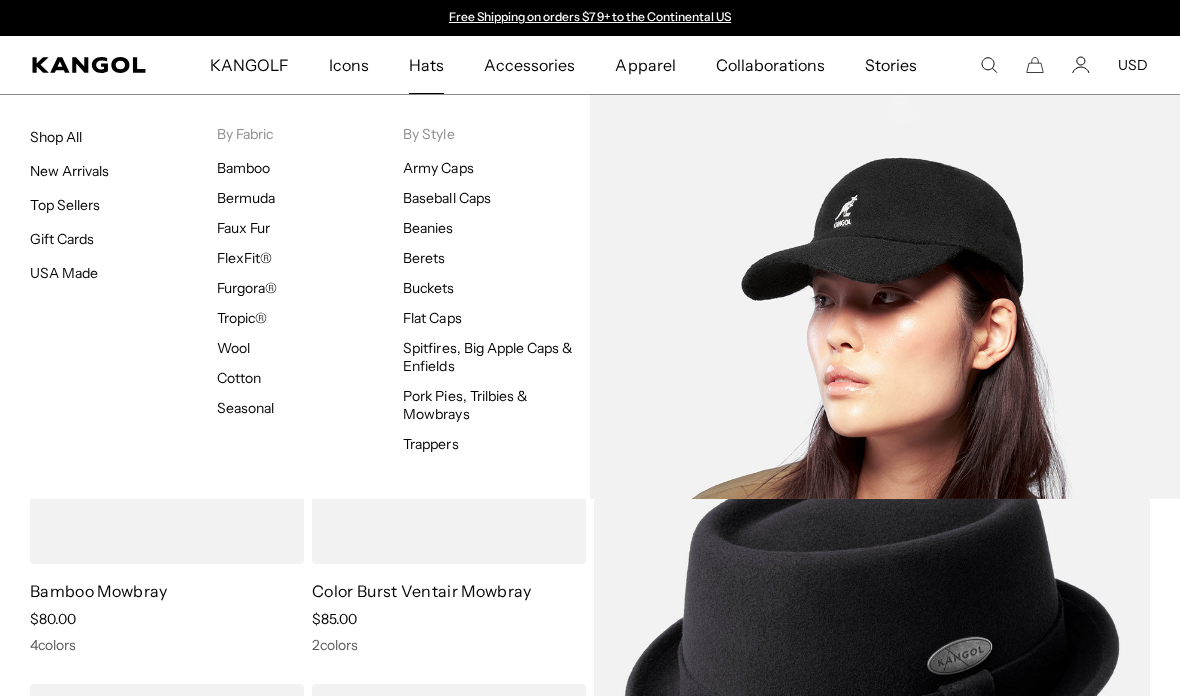 click on "Army Caps
Baseball Caps
Beanies
Berets
Buckets
Flat Caps
Spitfires, Big Apple Caps & Enfields
Pork Pies, Trilbies & Mowbrays
Trappers" at bounding box center (496, 306) 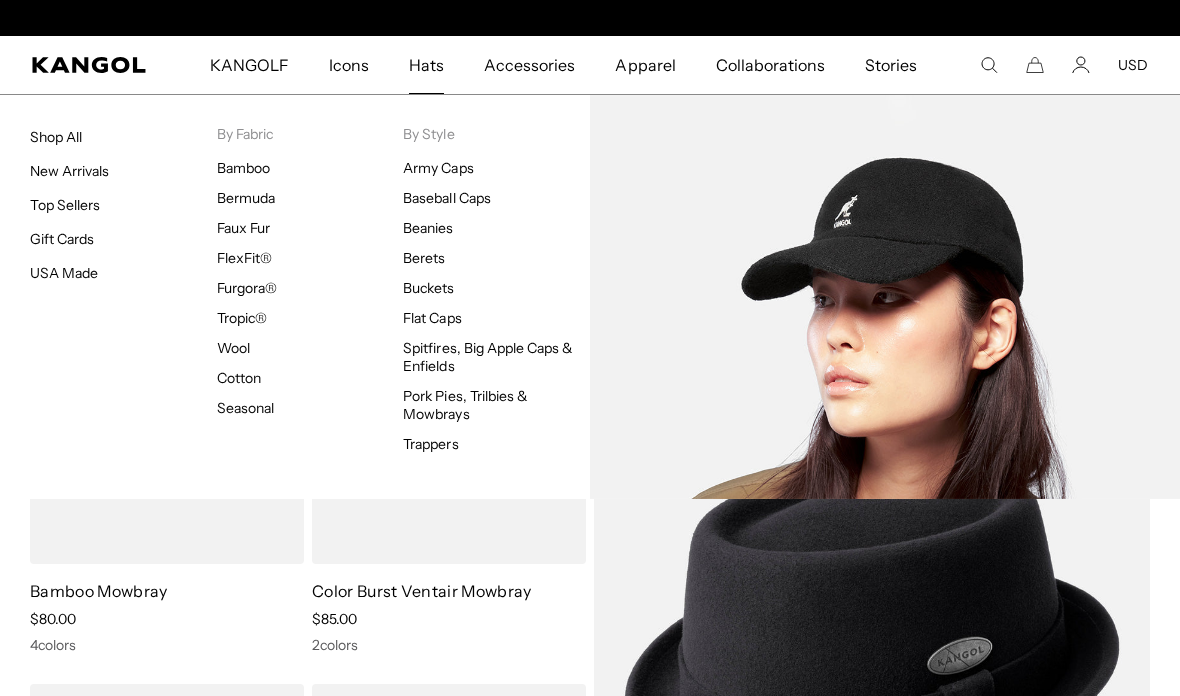 scroll, scrollTop: 0, scrollLeft: 412, axis: horizontal 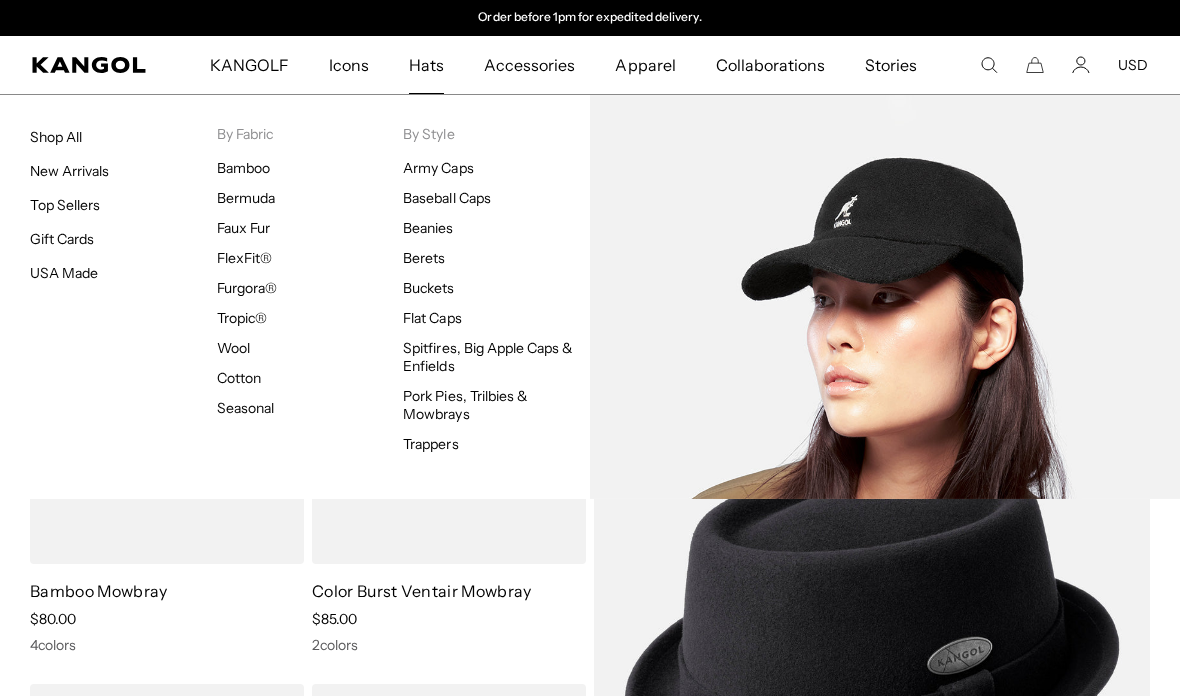 click on "Baseball Caps" at bounding box center [446, 198] 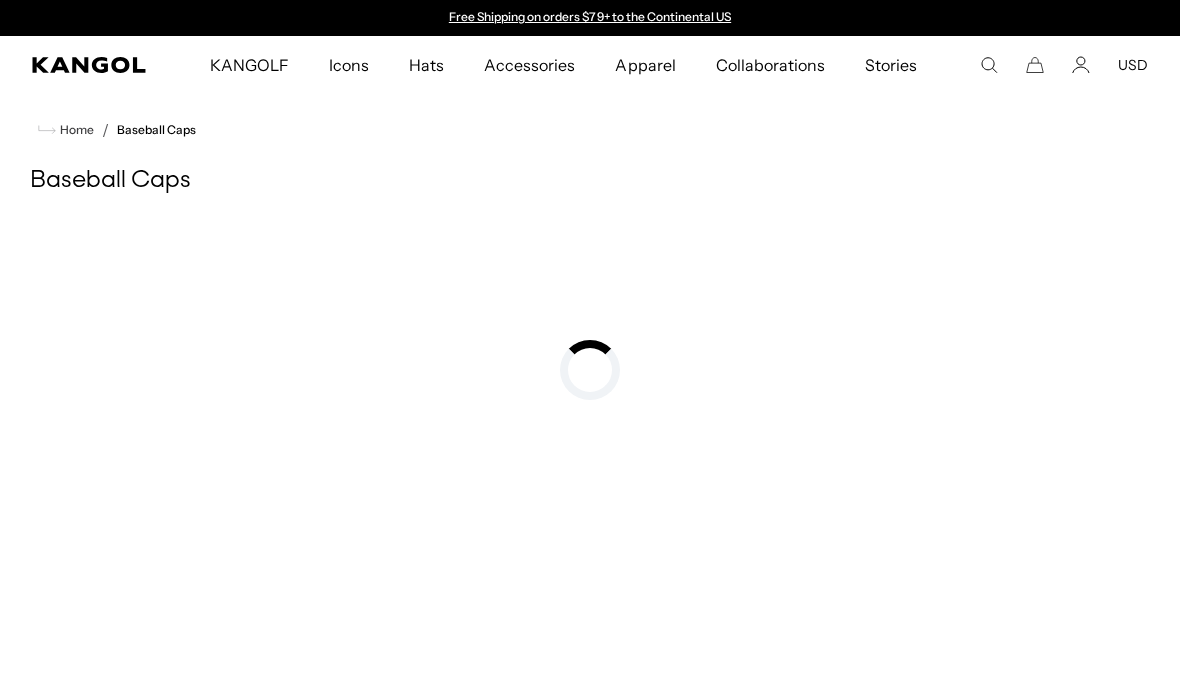 scroll, scrollTop: 0, scrollLeft: 0, axis: both 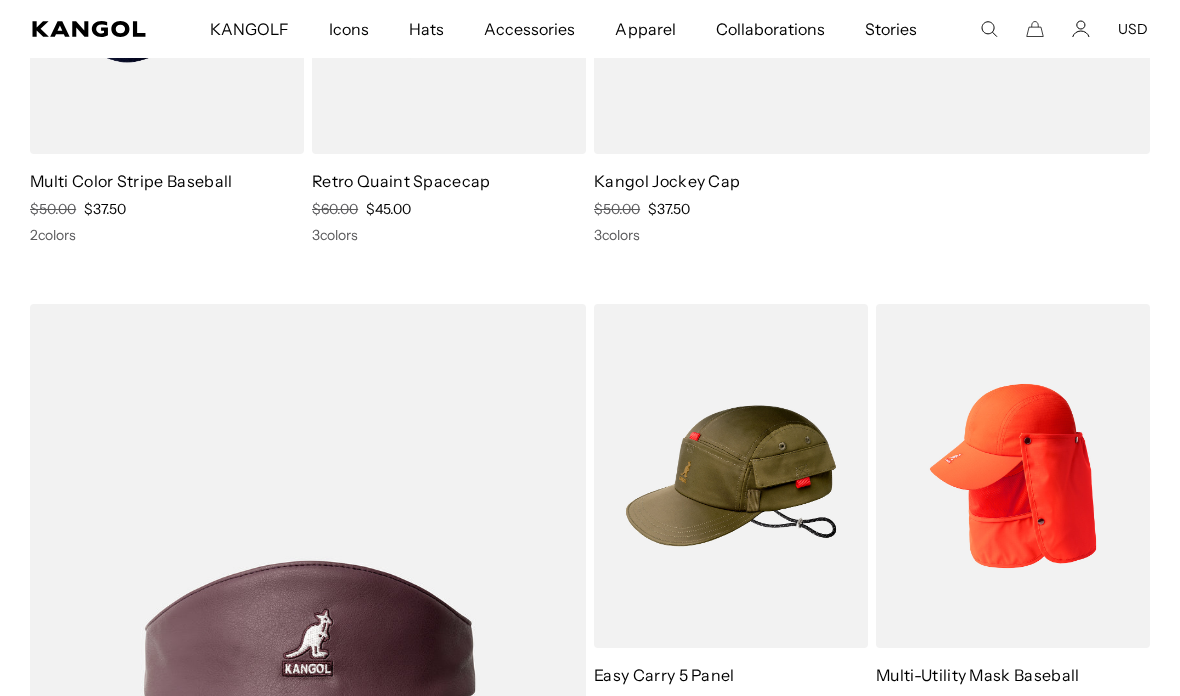 click at bounding box center [0, 0] 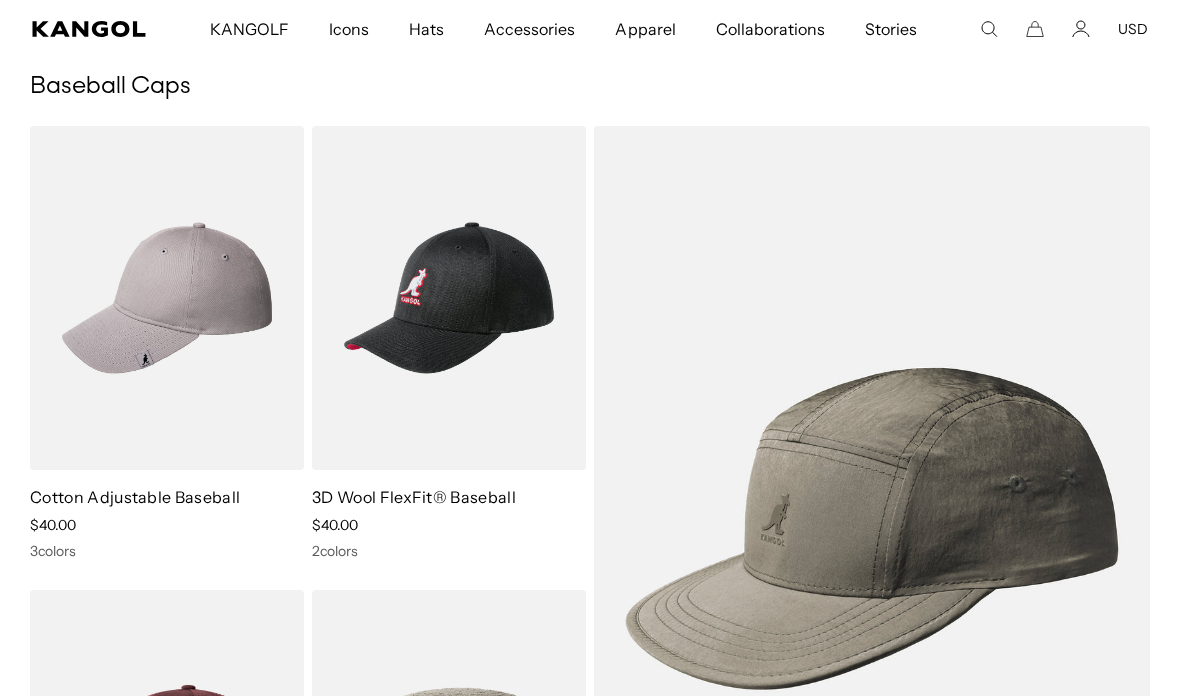 scroll, scrollTop: 4786, scrollLeft: 0, axis: vertical 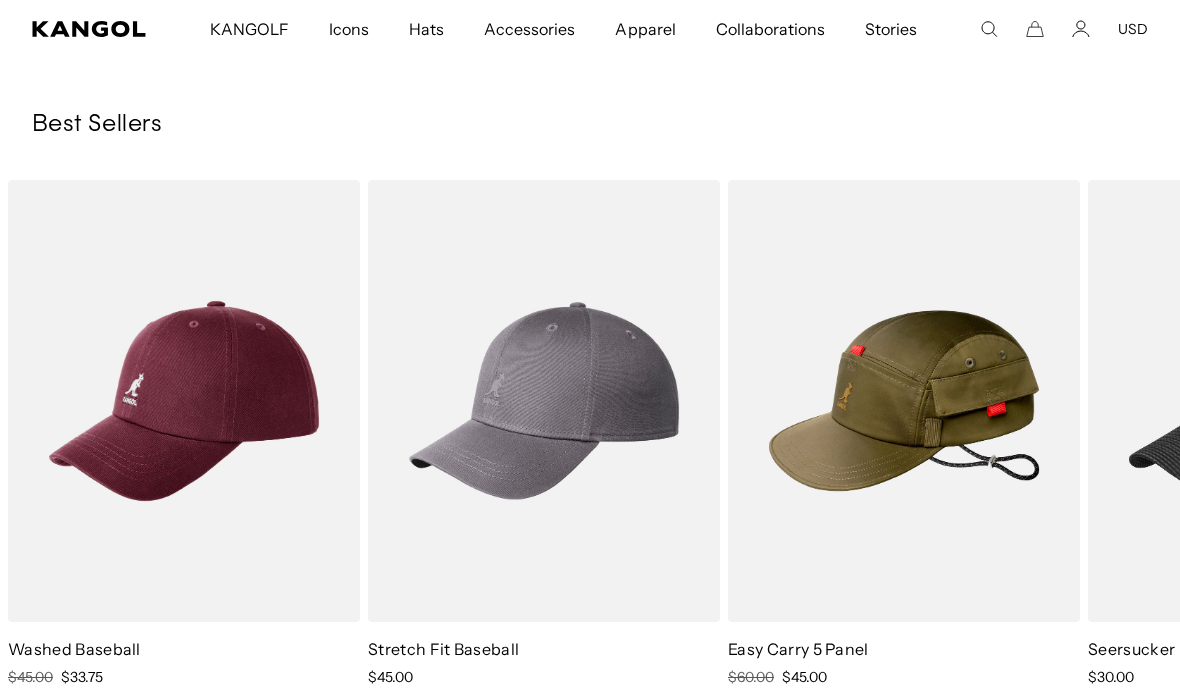 click at bounding box center (0, 0) 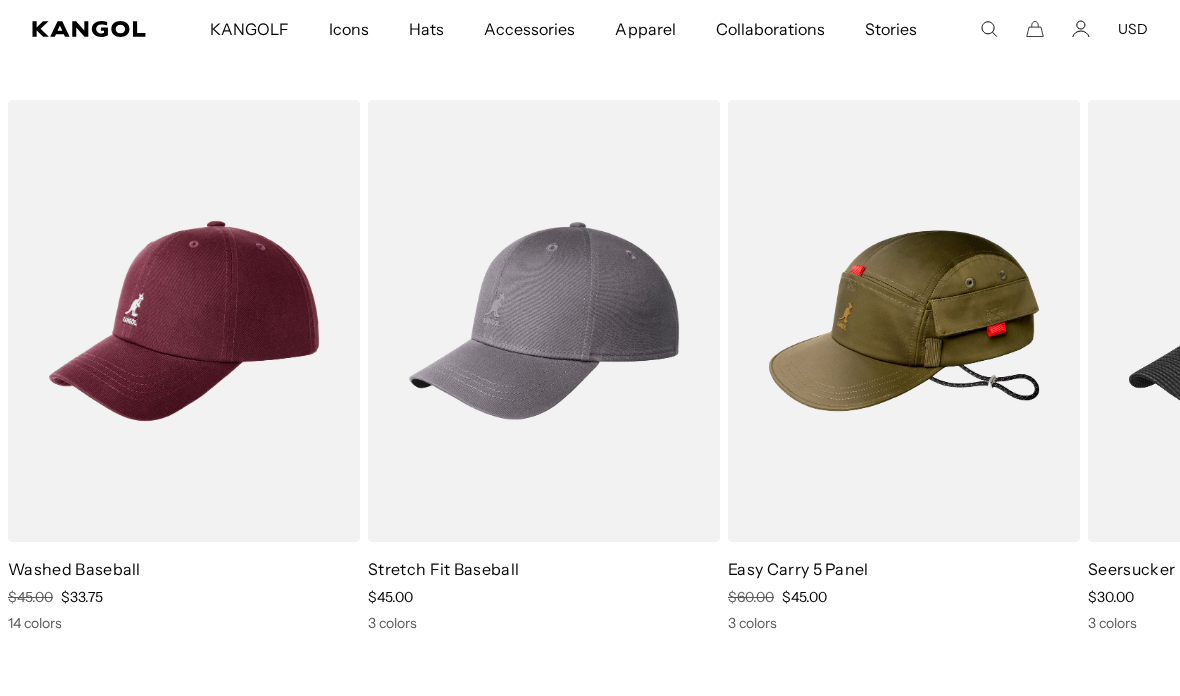 scroll, scrollTop: 0, scrollLeft: 0, axis: both 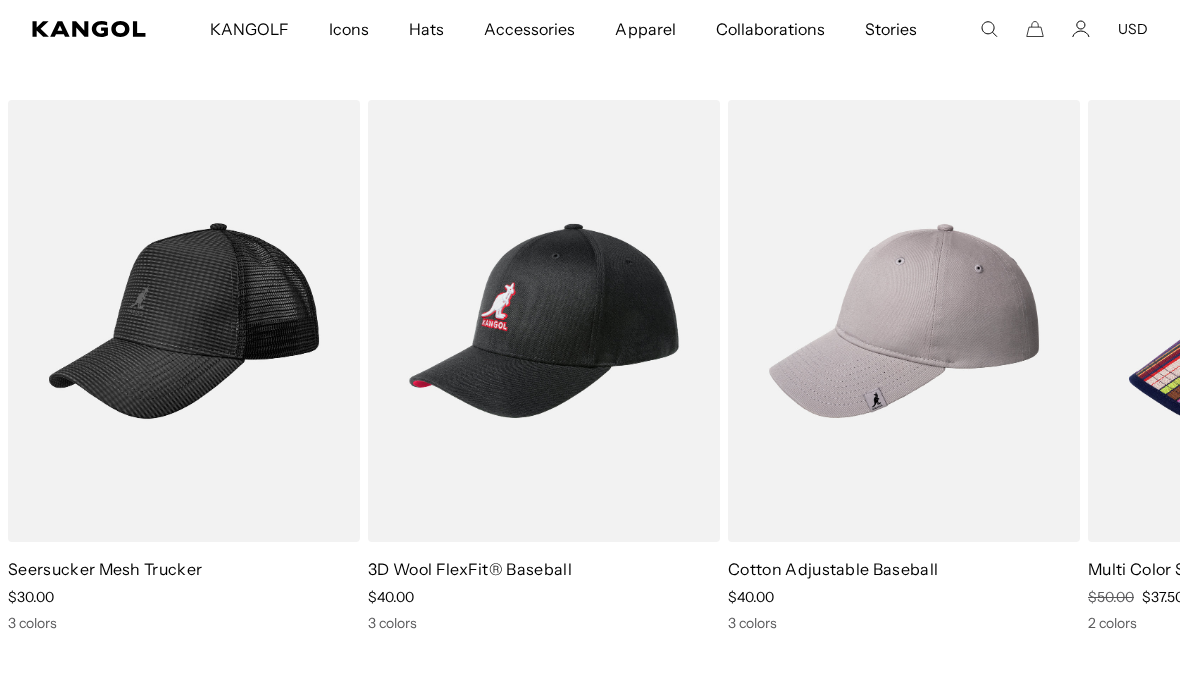 click at bounding box center (0, 0) 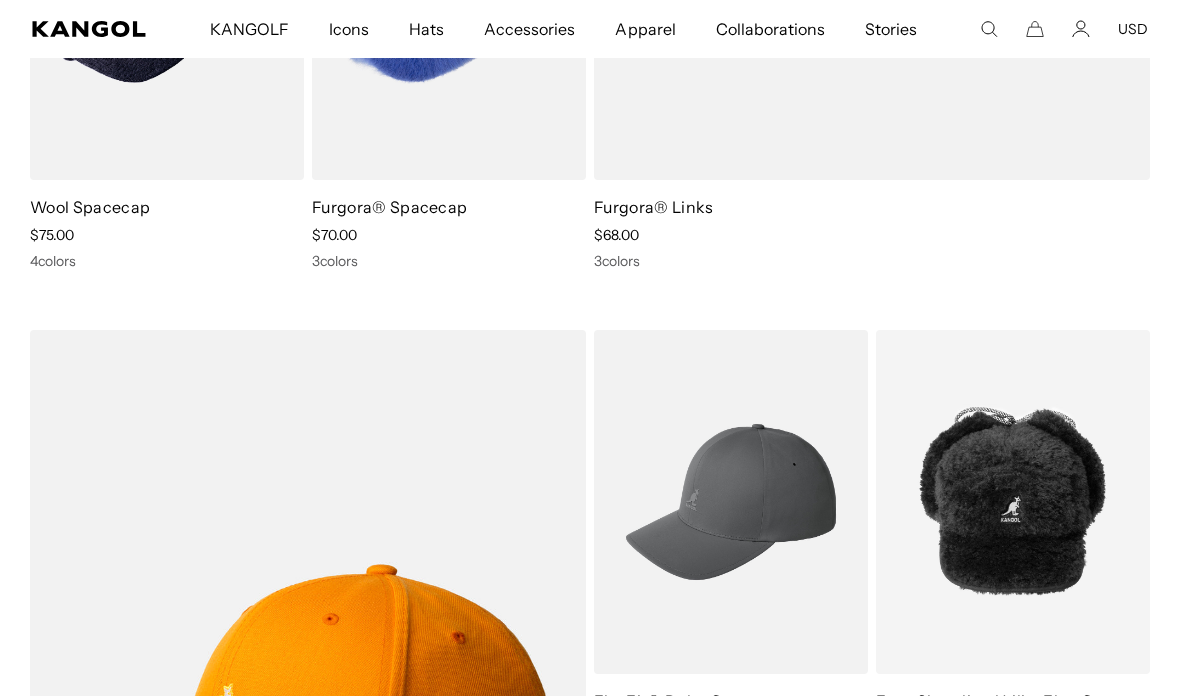 scroll, scrollTop: 6513, scrollLeft: 0, axis: vertical 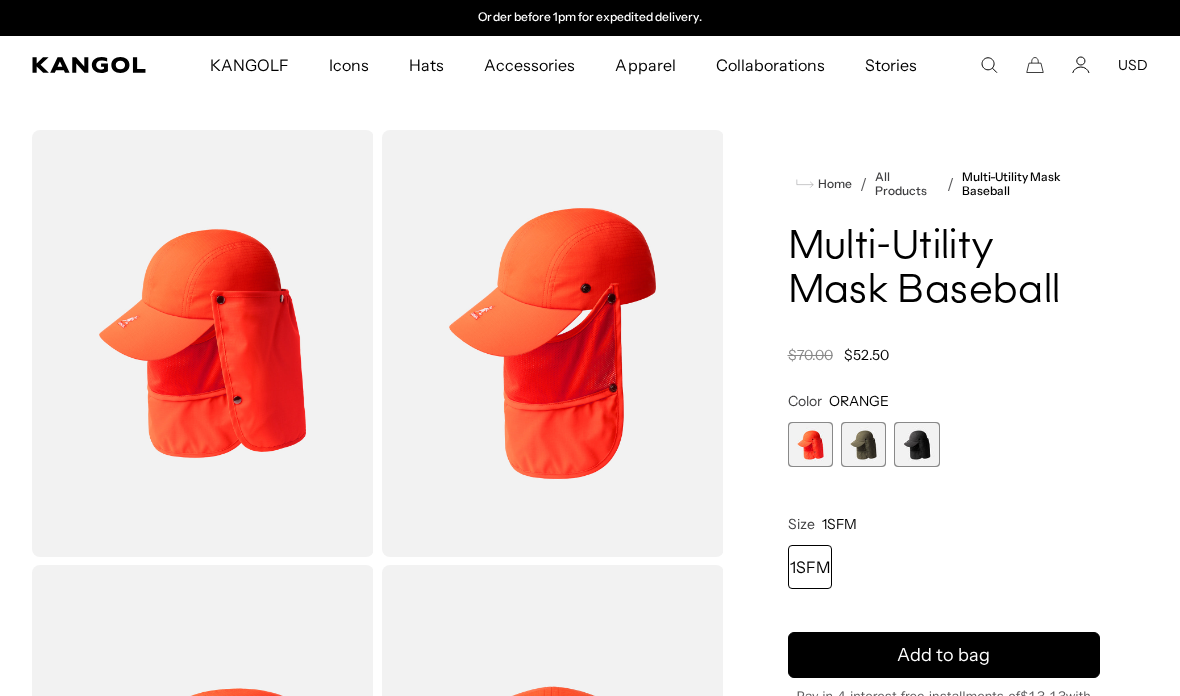 click at bounding box center (916, 444) 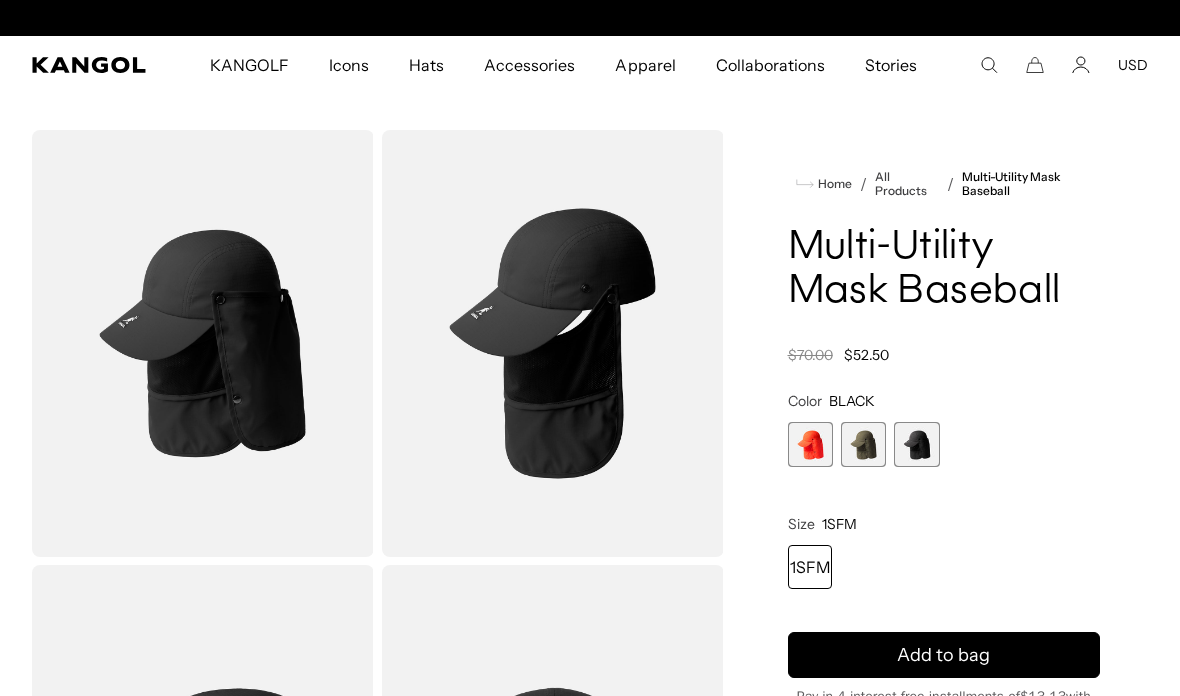 scroll, scrollTop: 0, scrollLeft: 412, axis: horizontal 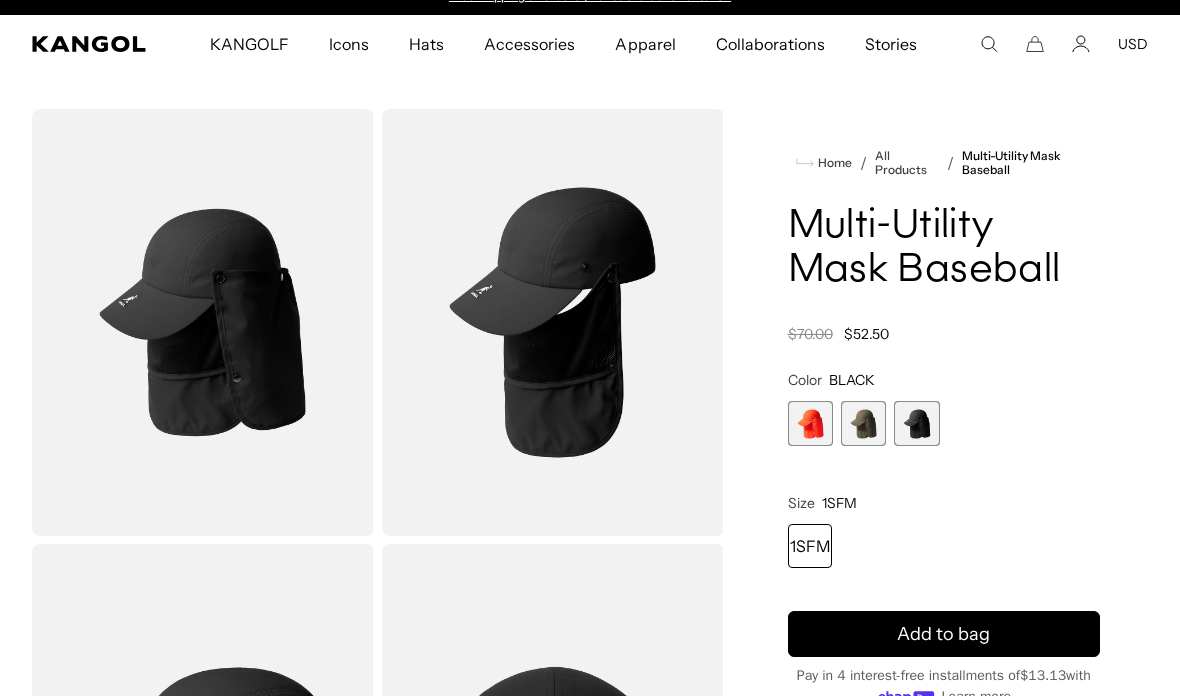 click at bounding box center [553, 322] 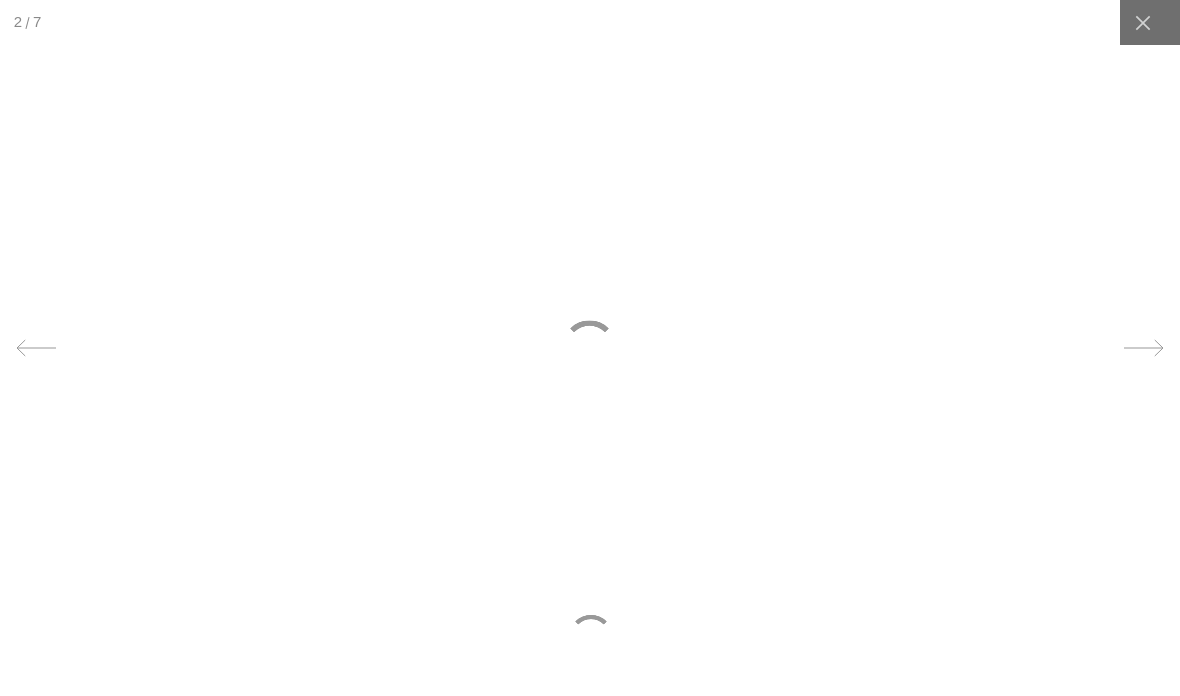 scroll 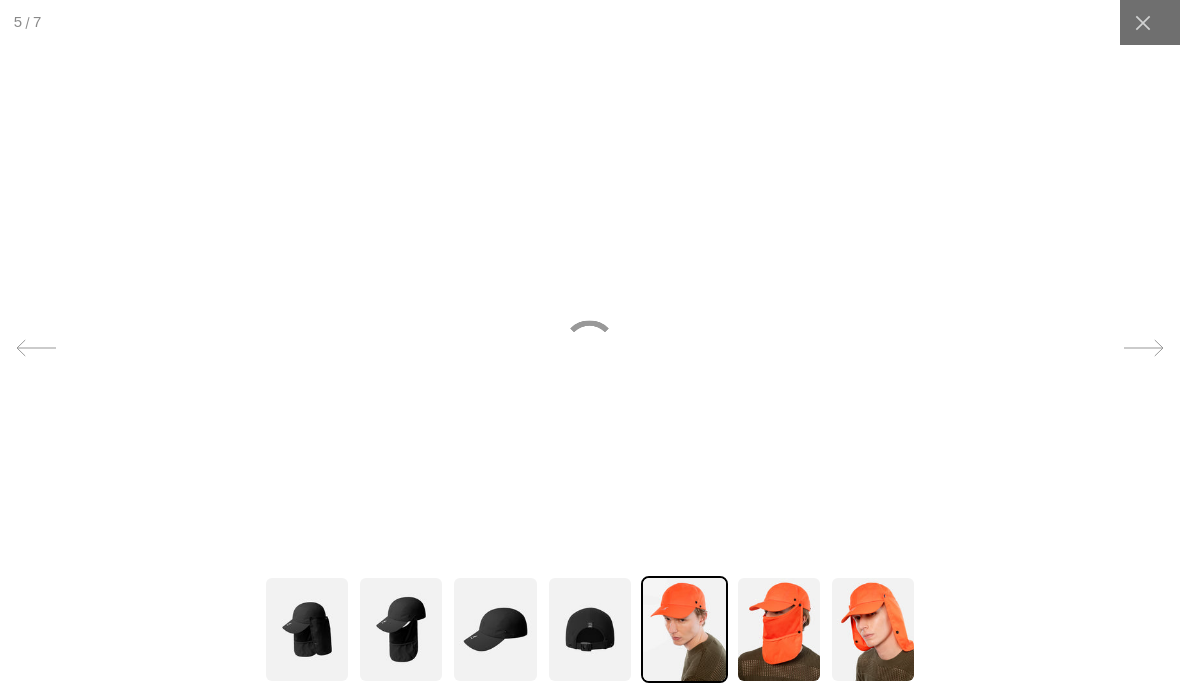click at bounding box center [590, 629] 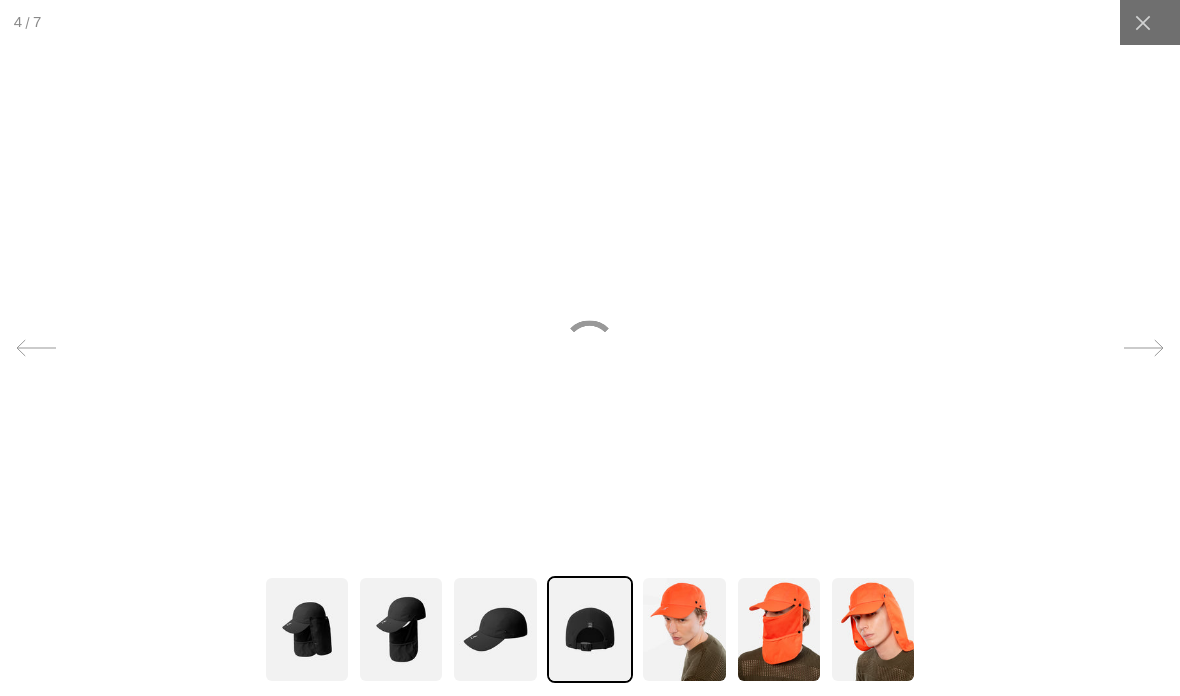 scroll, scrollTop: 0, scrollLeft: 0, axis: both 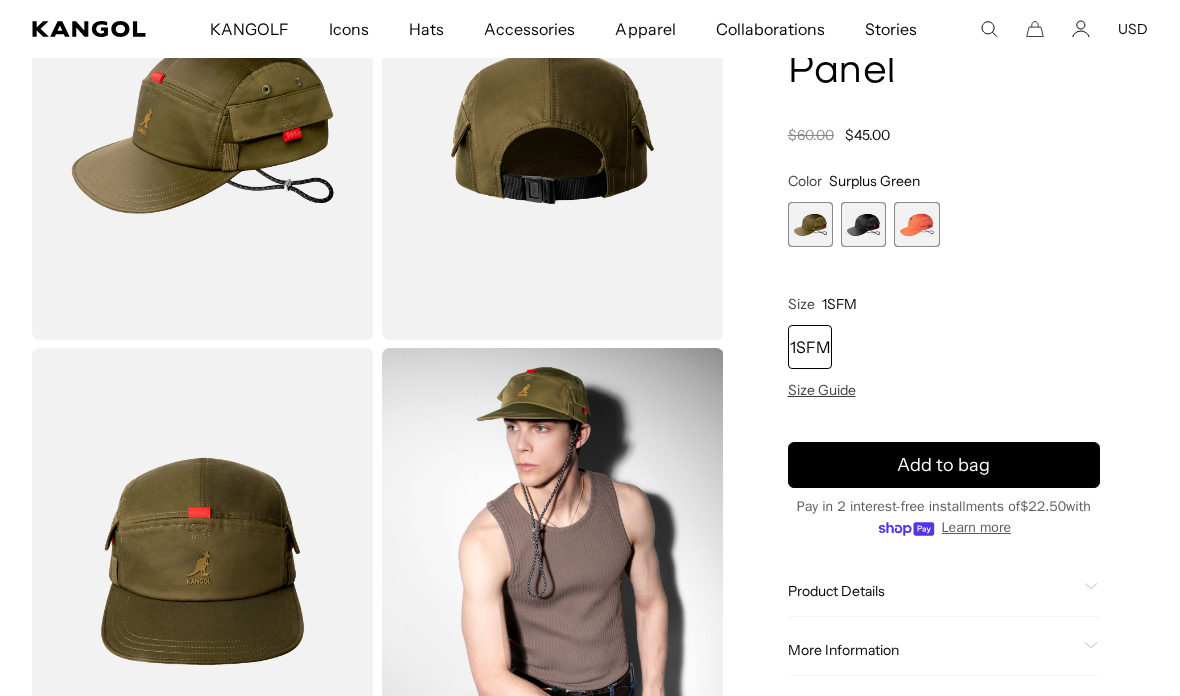 click at bounding box center [863, 224] 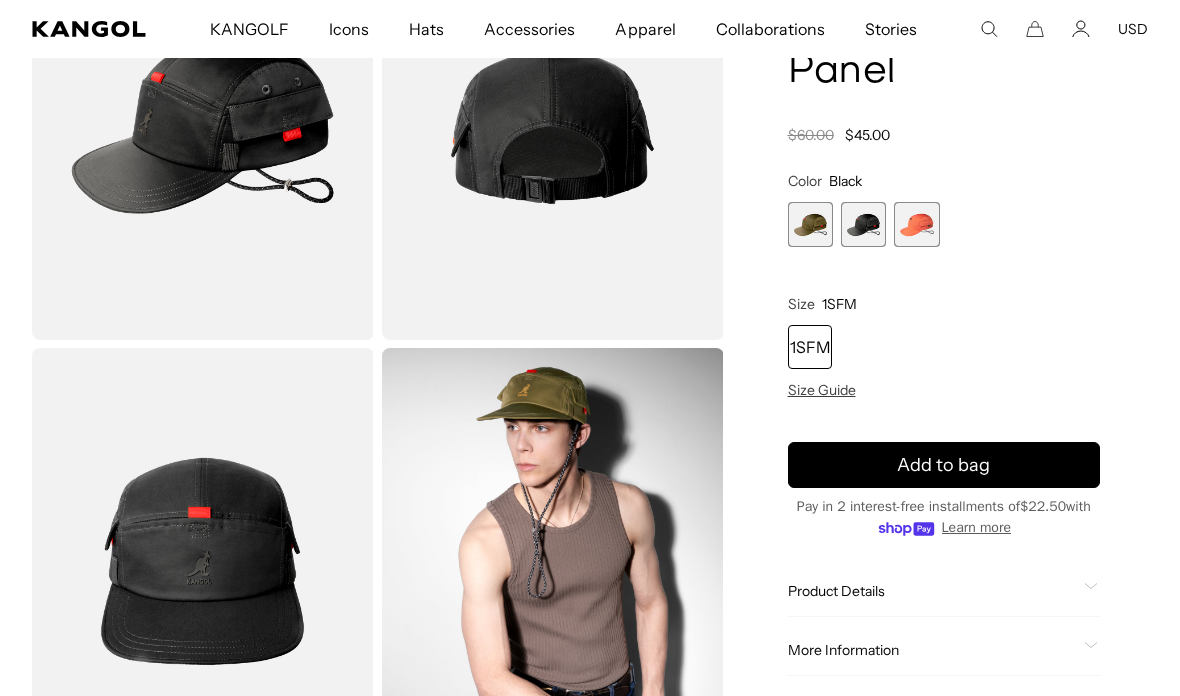scroll, scrollTop: 0, scrollLeft: 412, axis: horizontal 